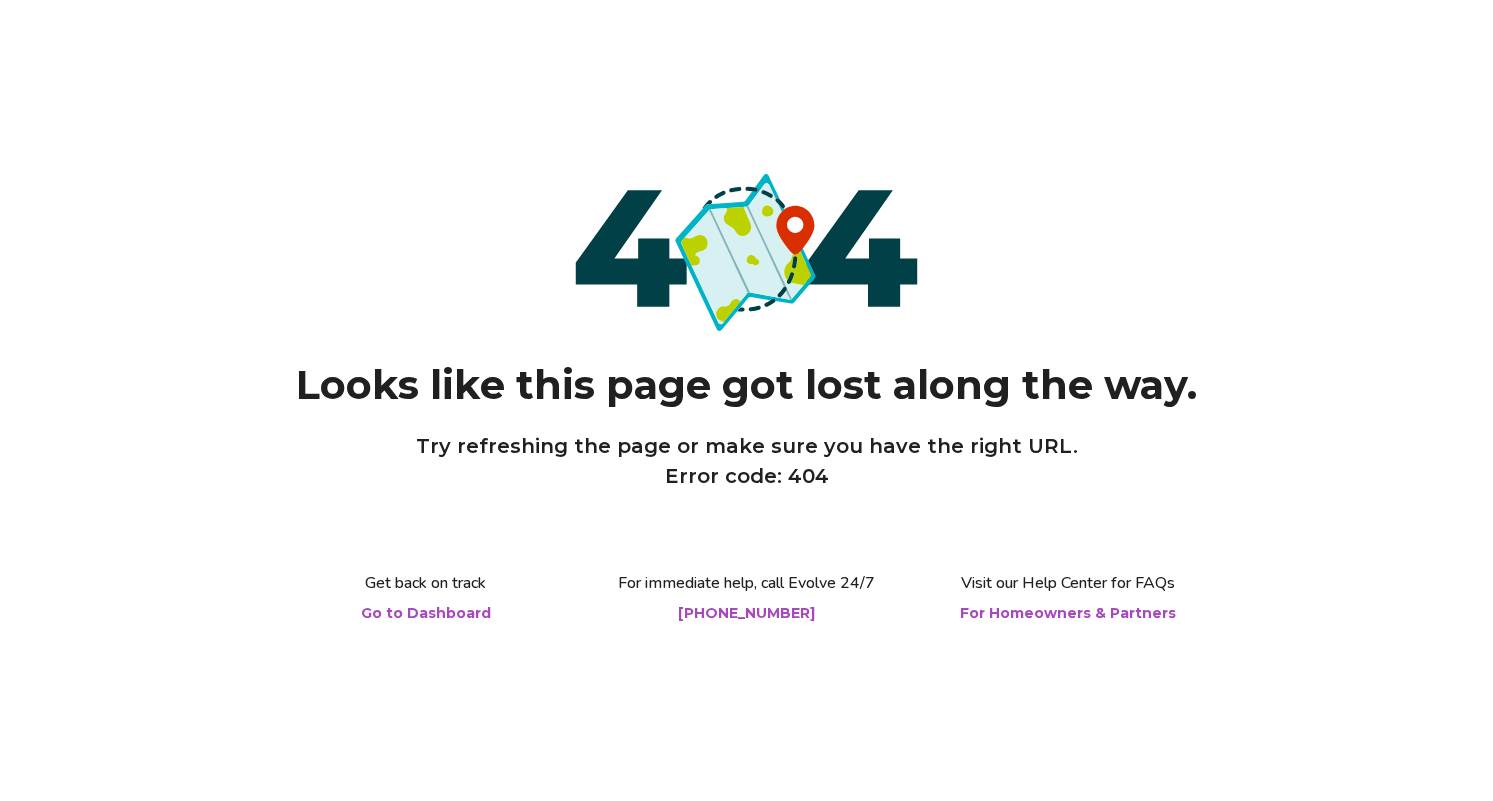 scroll, scrollTop: 0, scrollLeft: 0, axis: both 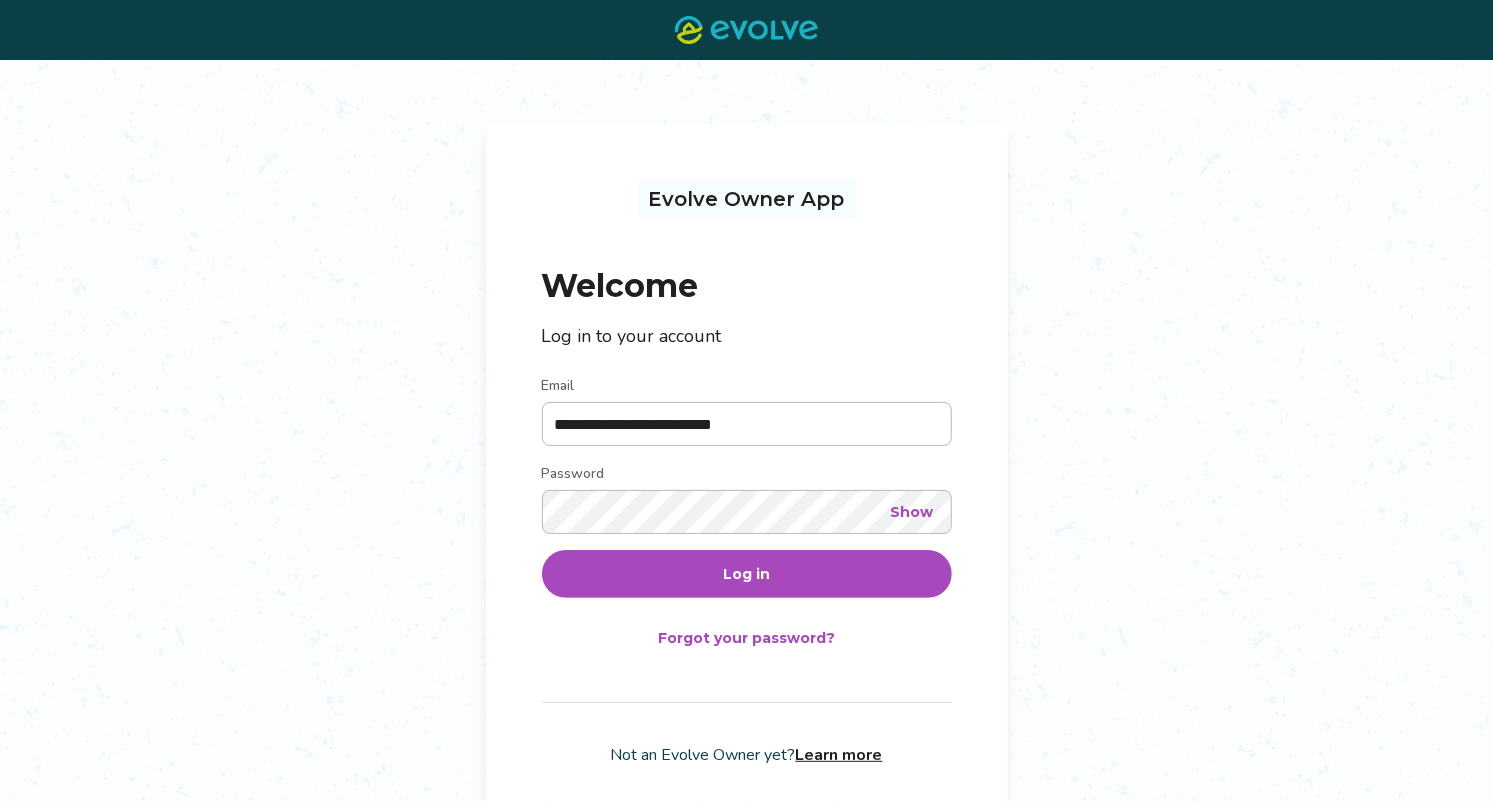 click on "Log in" at bounding box center (746, 574) 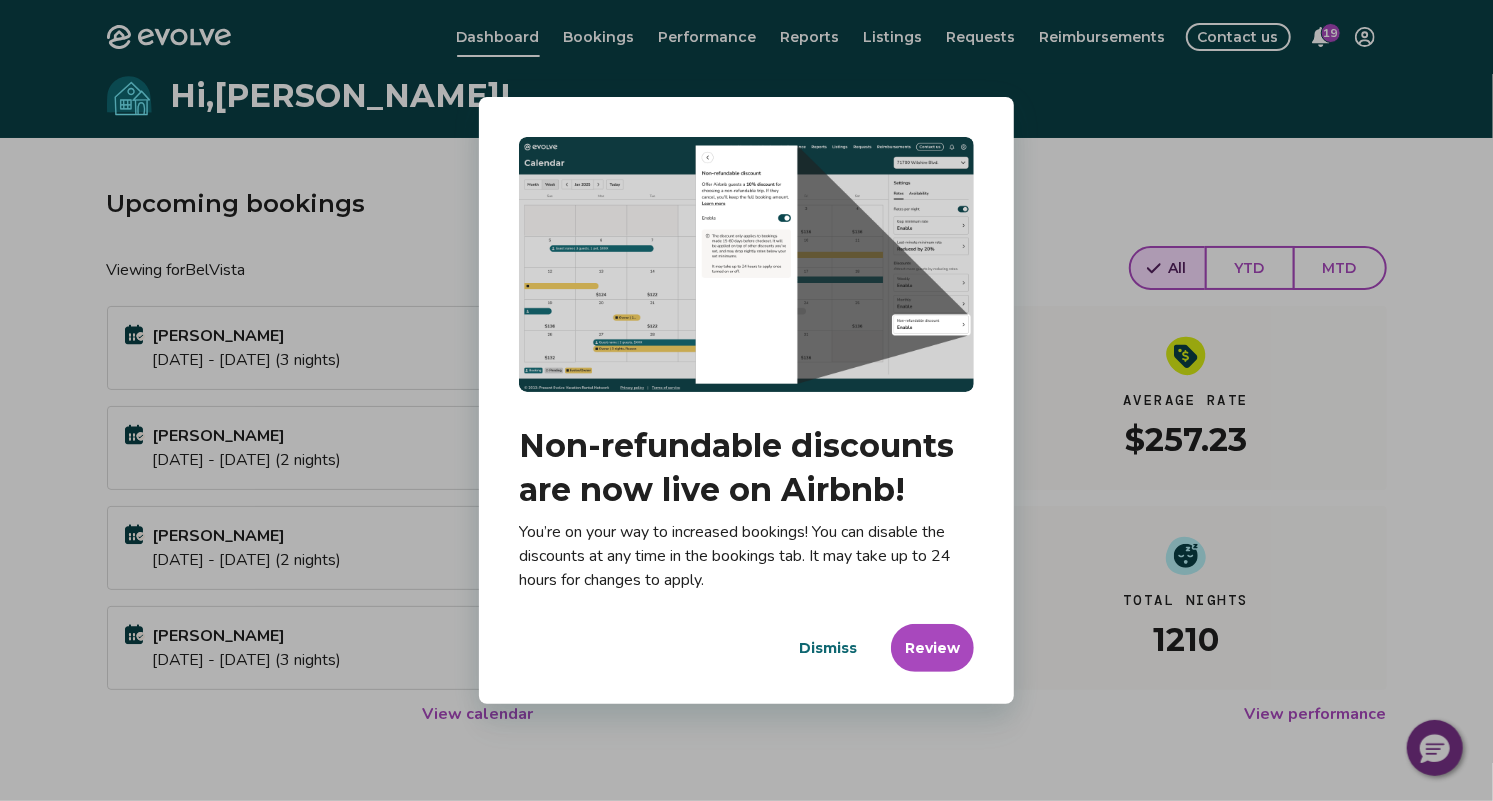 click on "Dismiss" at bounding box center [828, 648] 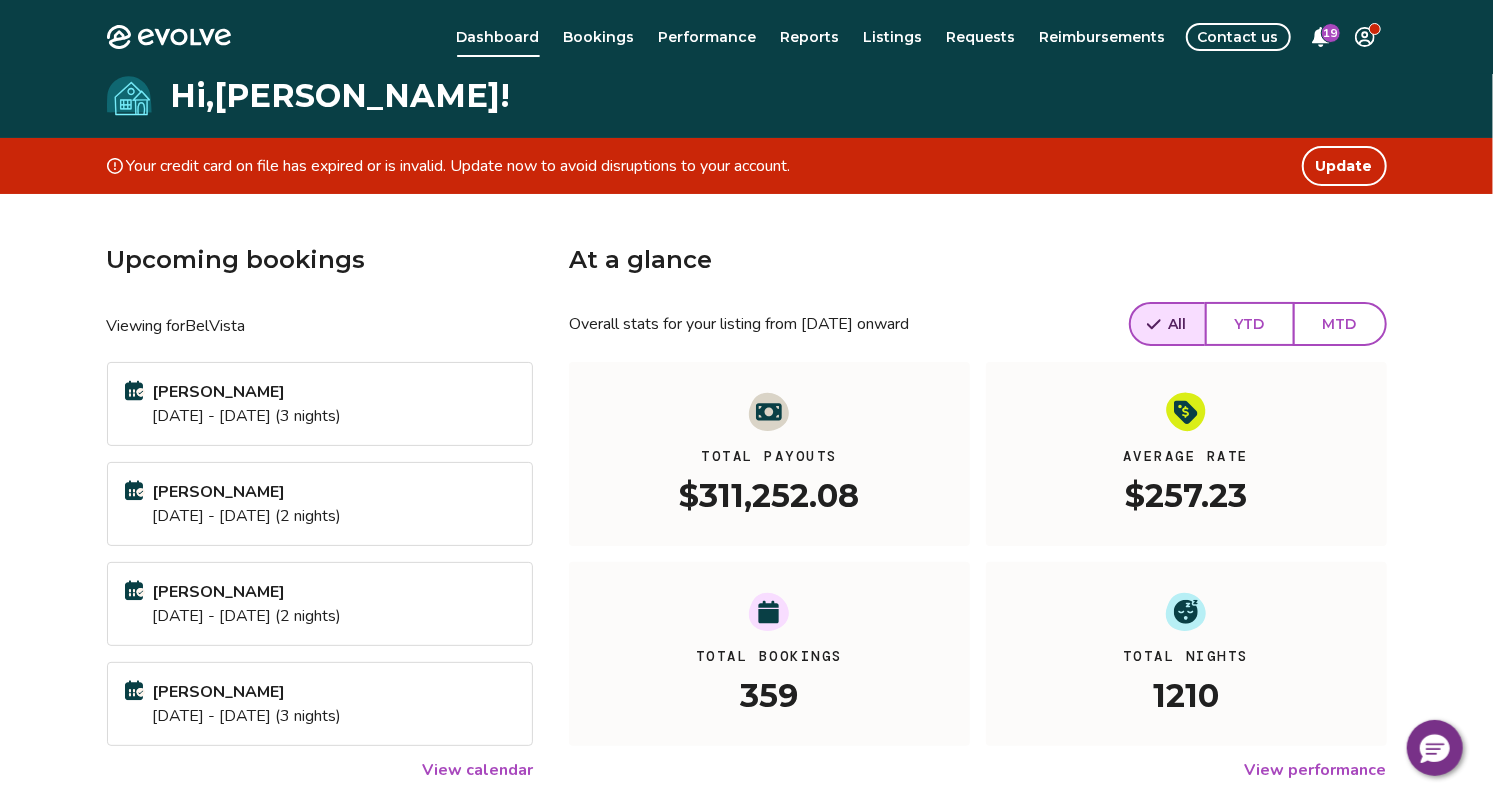 click 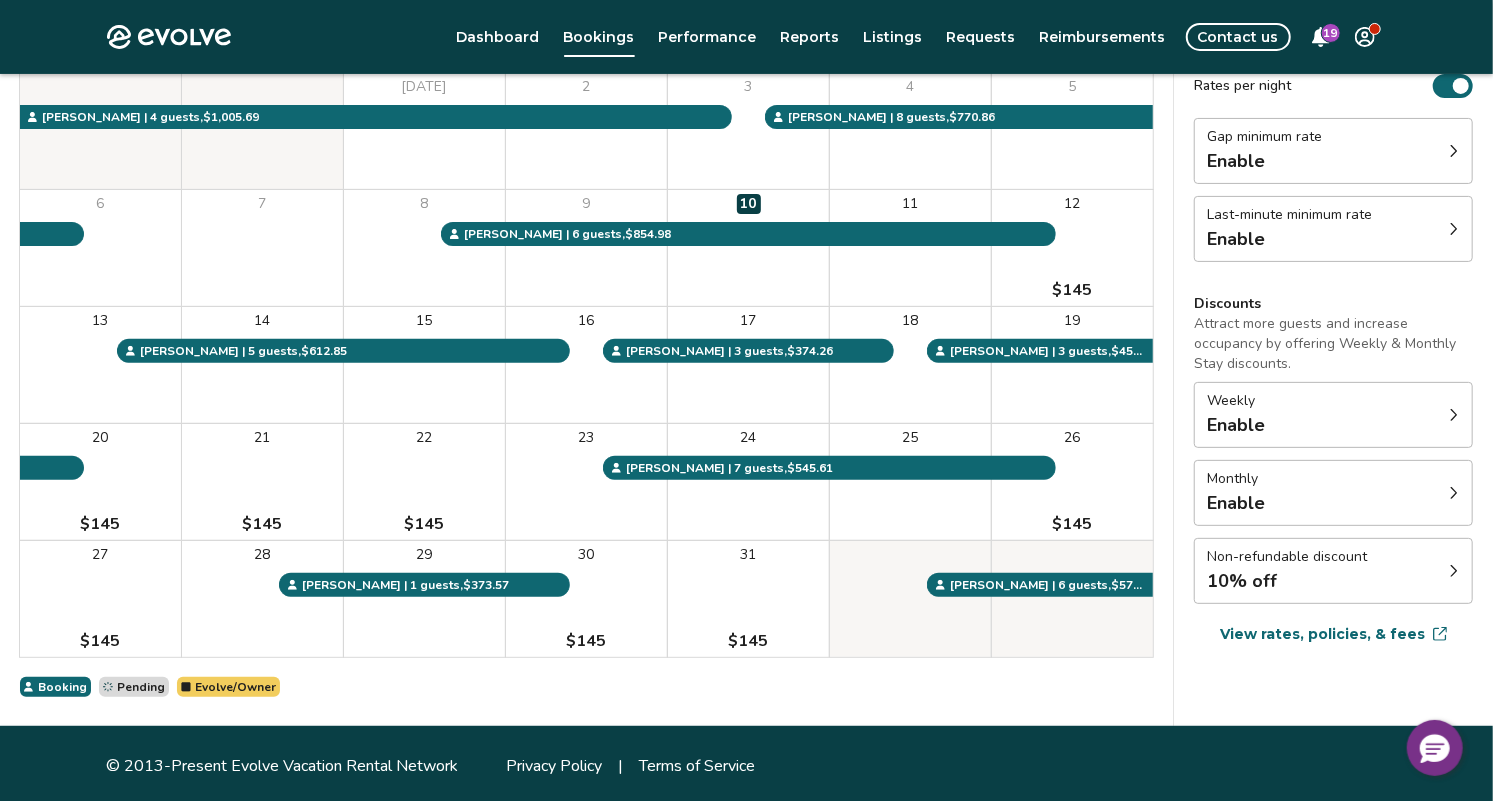 scroll, scrollTop: 233, scrollLeft: 0, axis: vertical 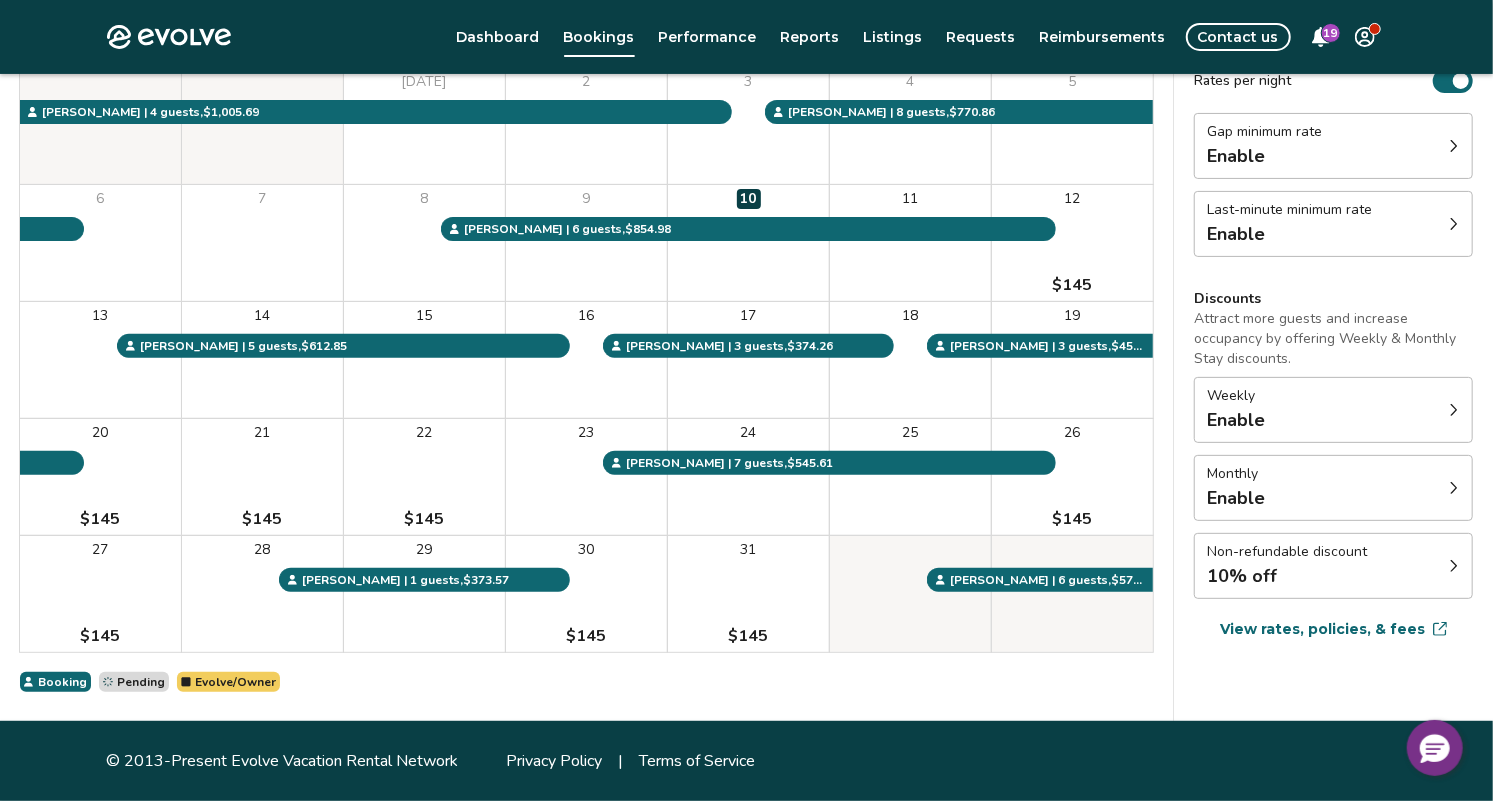 click on "26 $145" at bounding box center [1072, 477] 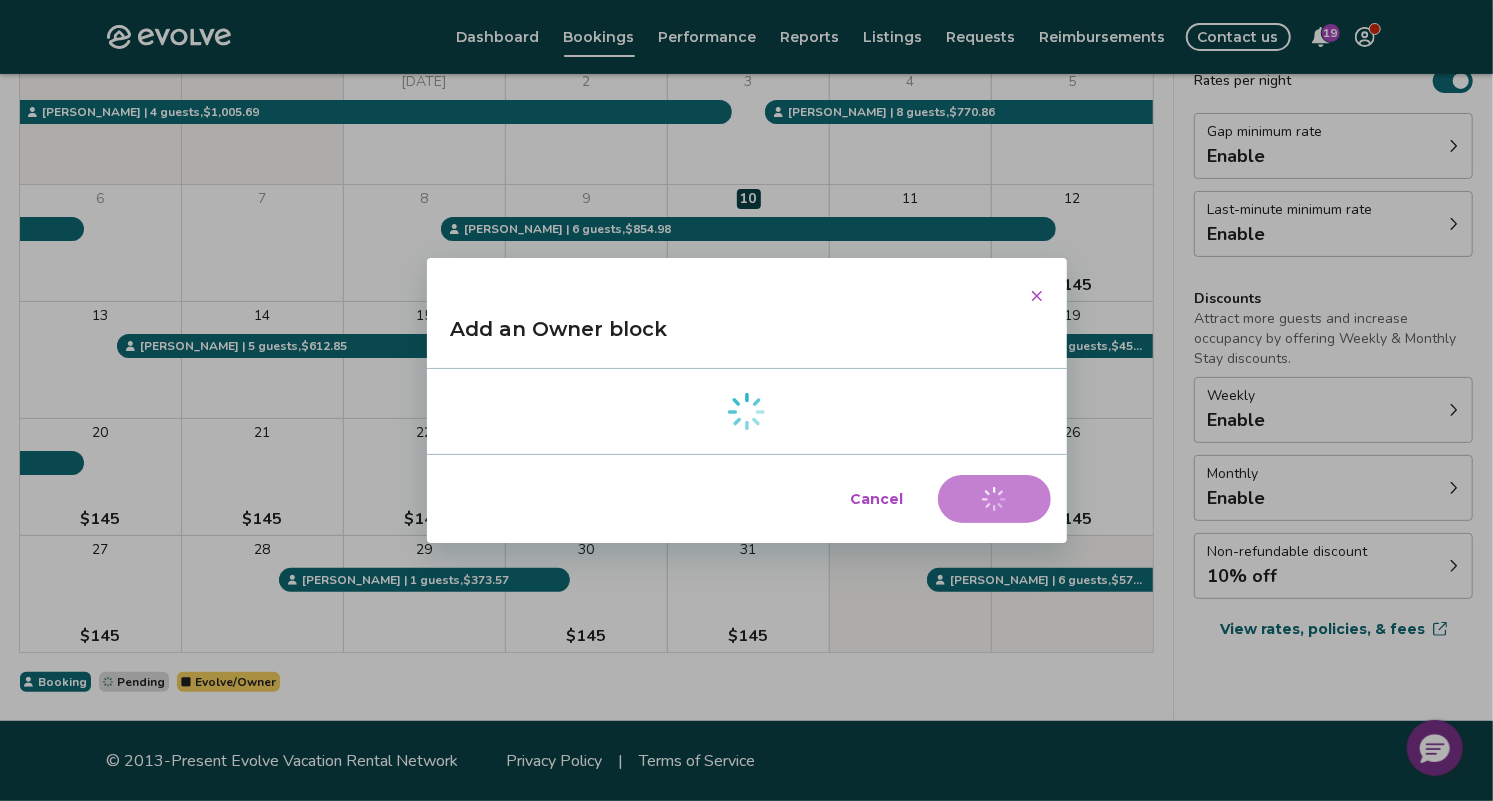 click on "Cancel" at bounding box center [877, 499] 